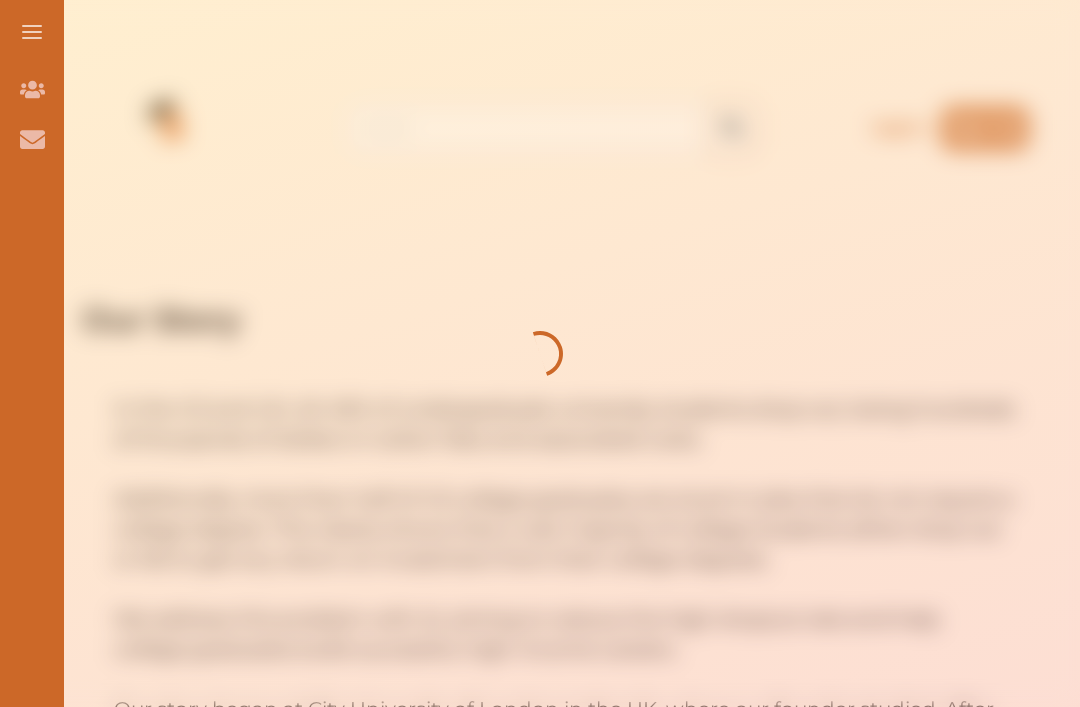 scroll, scrollTop: 0, scrollLeft: 0, axis: both 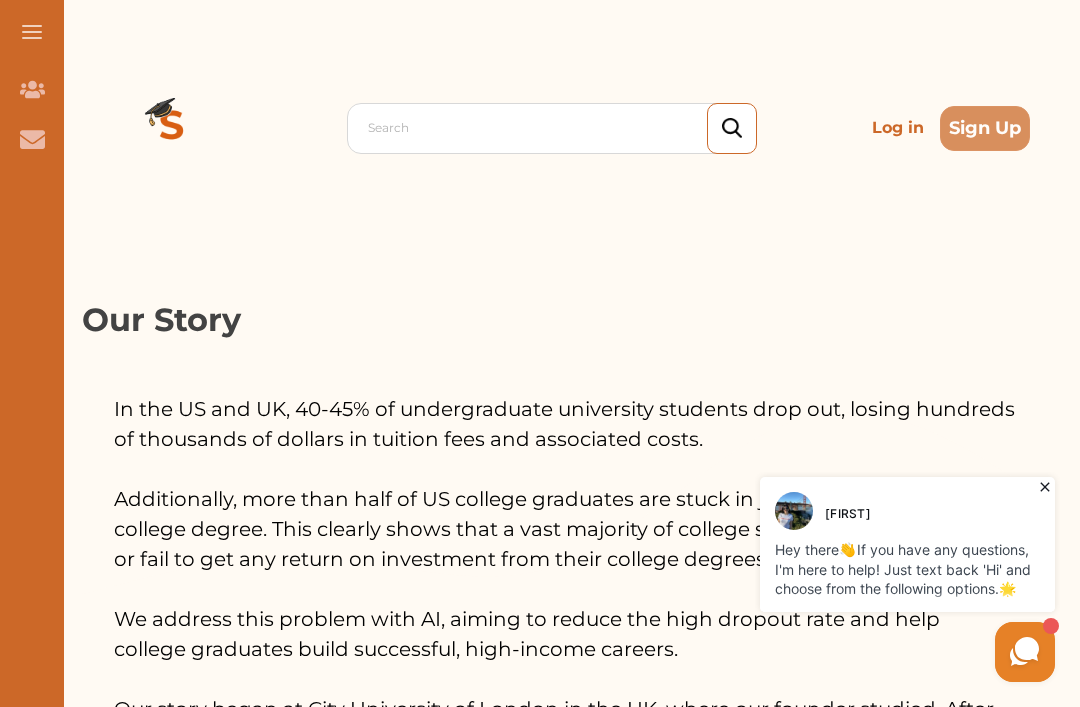 click 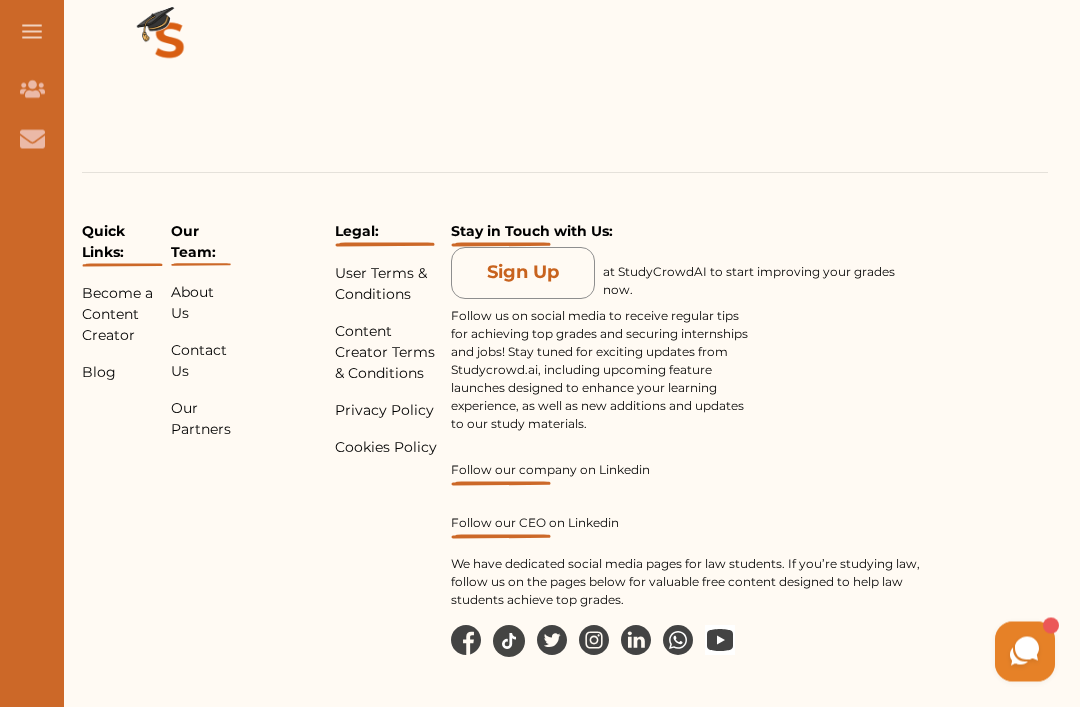 scroll, scrollTop: 3930, scrollLeft: 0, axis: vertical 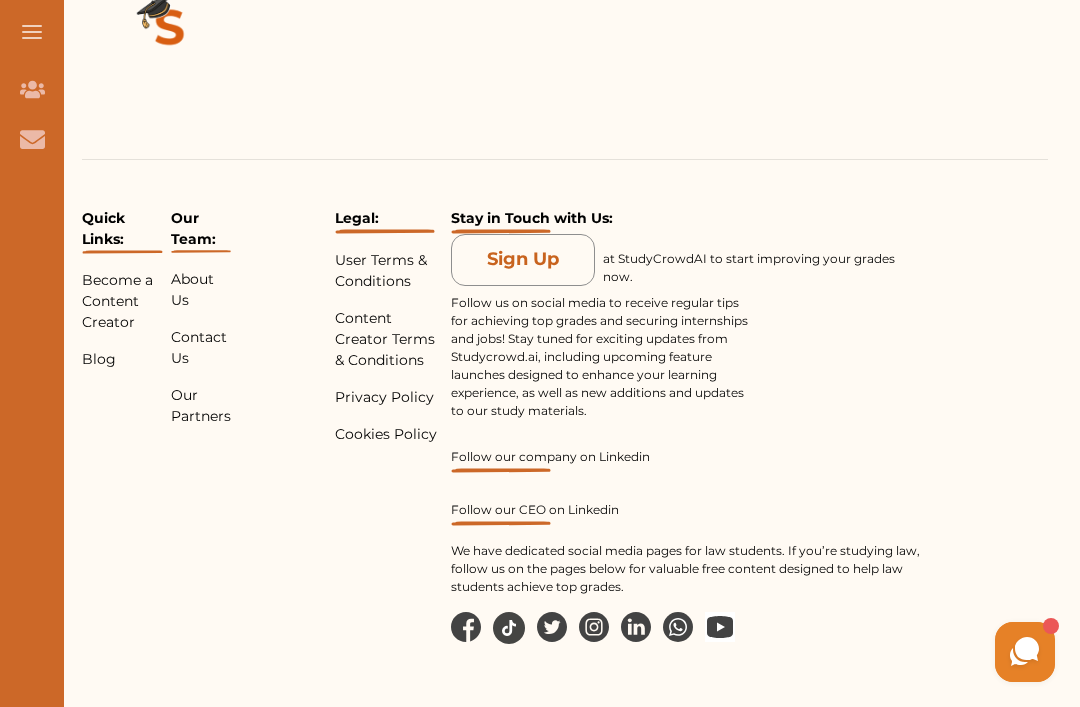 click at bounding box center [32, 32] 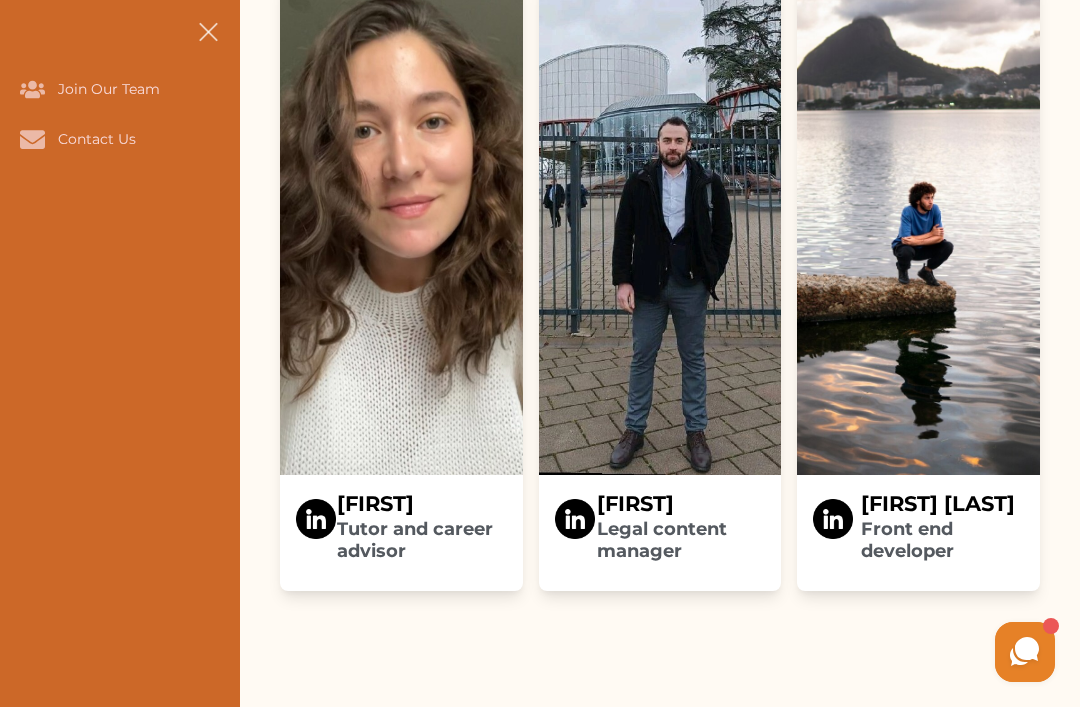 scroll, scrollTop: 3450, scrollLeft: 0, axis: vertical 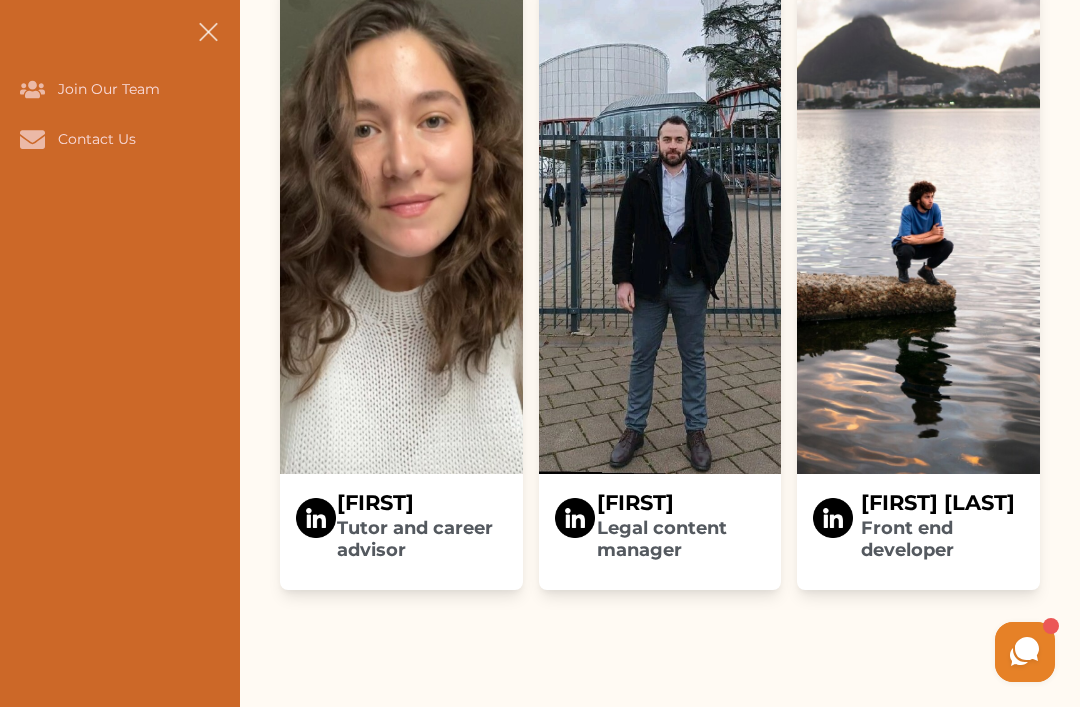 click on "Tutor and career advisor" at bounding box center [421, 539] 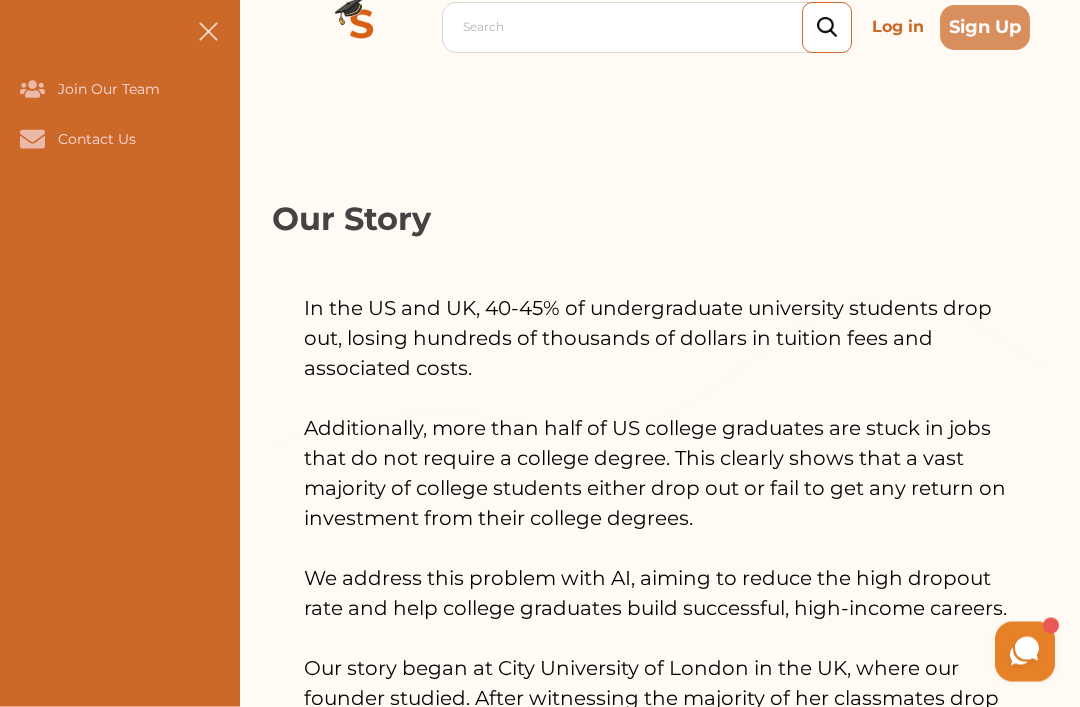scroll, scrollTop: 0, scrollLeft: 0, axis: both 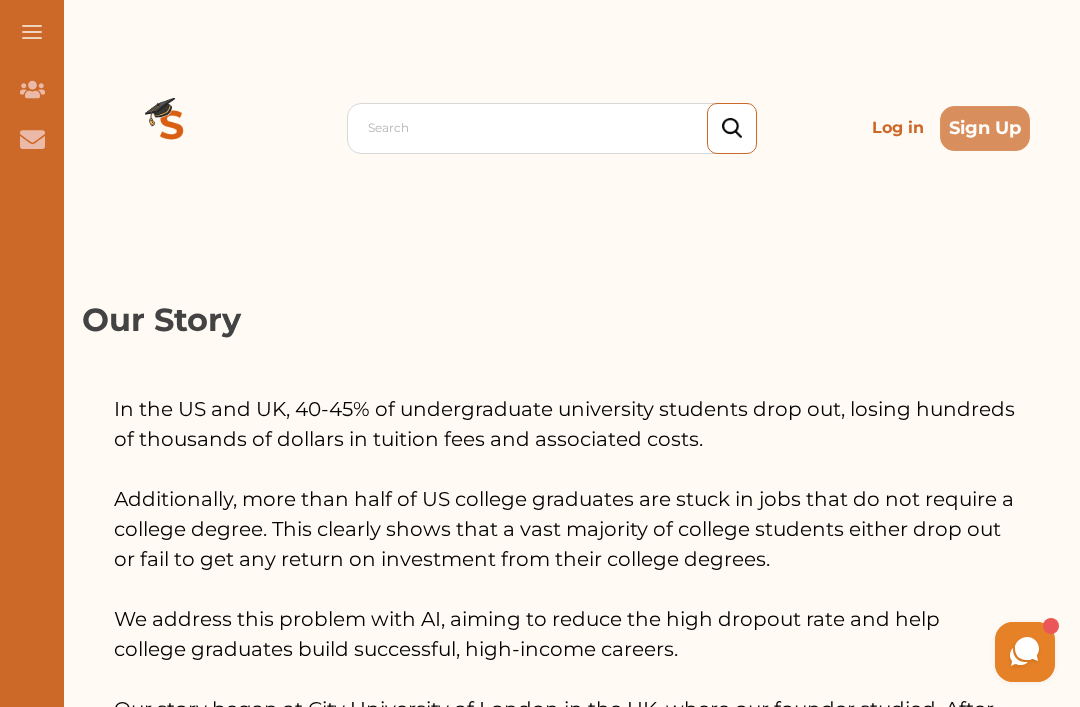 click on "Log in" at bounding box center (898, 128) 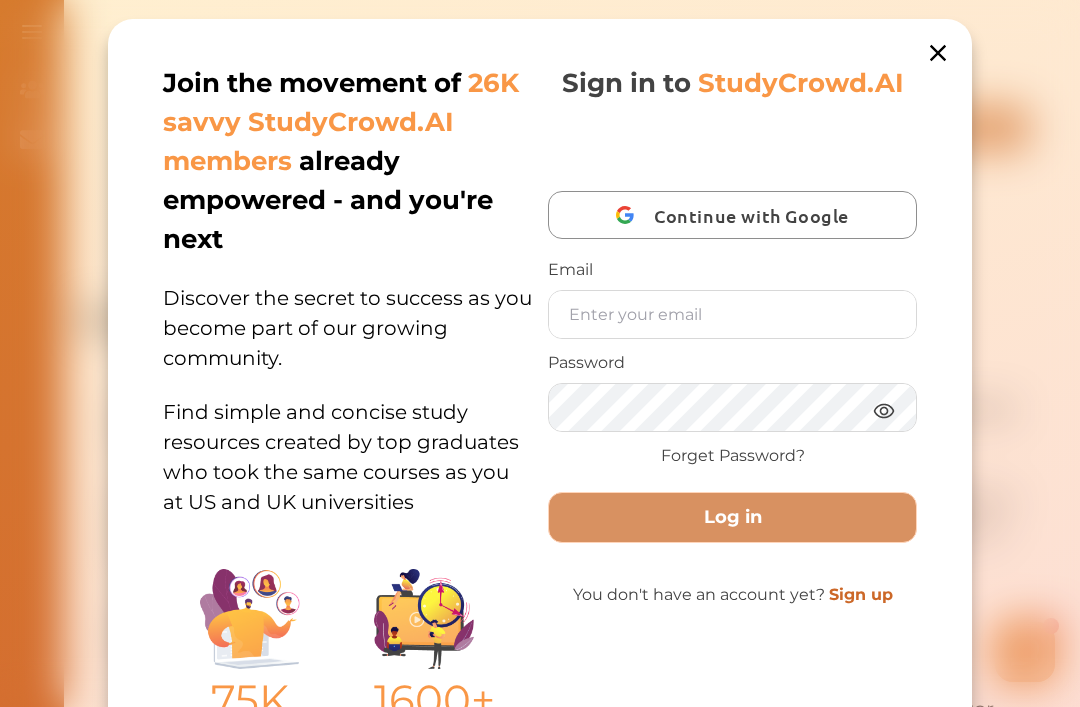 click on "Join the movement of   26K savvy StudyCrowd.AI members   already empowered - and you're next Discover the secret to success as you become part of our growing community. Find simple and concise study resources created by top graduates who took the same courses as you at US and UK universities 75K Active Users in 2024 1600+ Tutoring Hours  Delivered Sign in to   StudyCrowd.AI Continue with Google Email Password Forget Password? Log in You don't have an account yet?      Sign up" at bounding box center (540, 422) 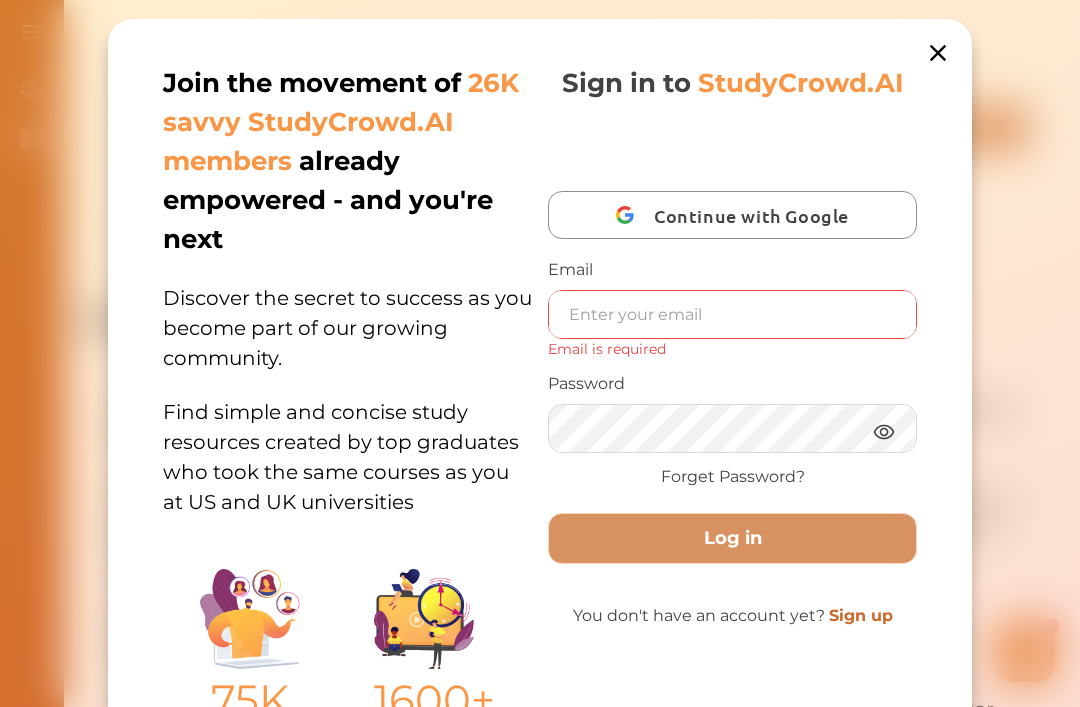 click 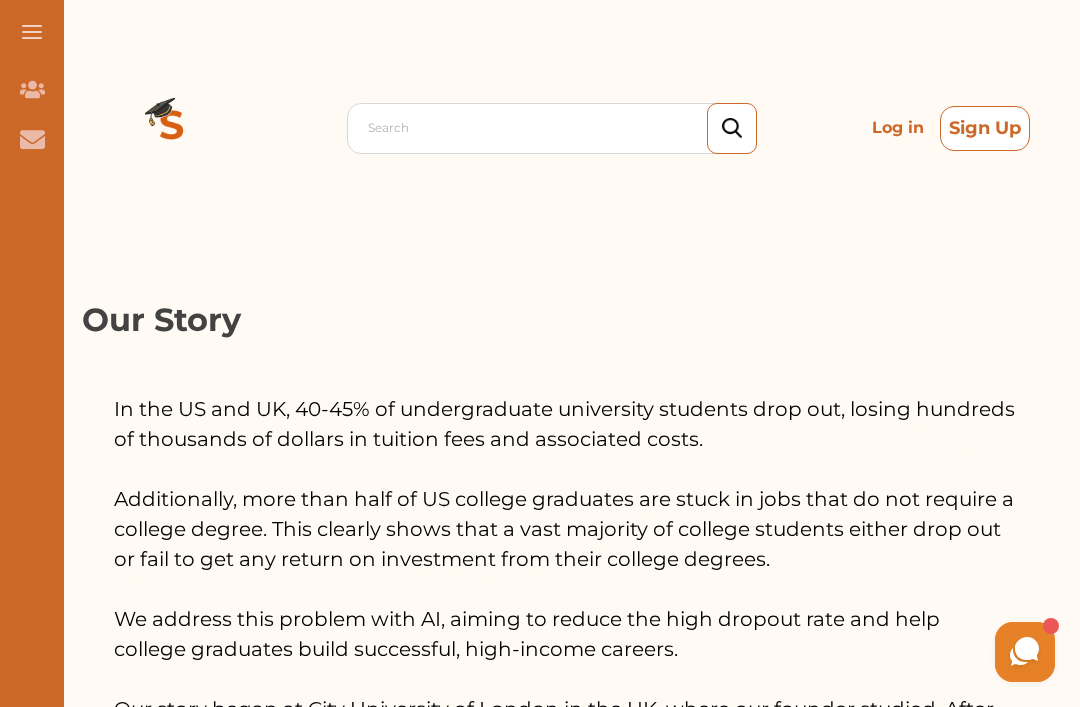 click on "Sign Up" at bounding box center (985, 128) 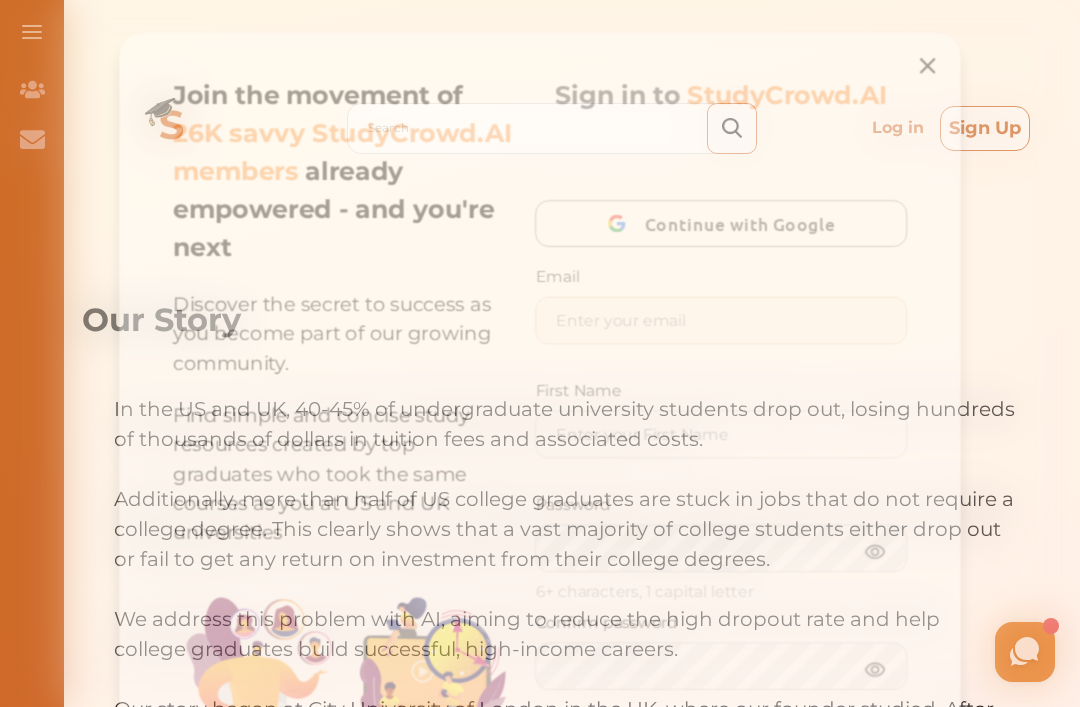 type on "jaymarott@gmail.com" 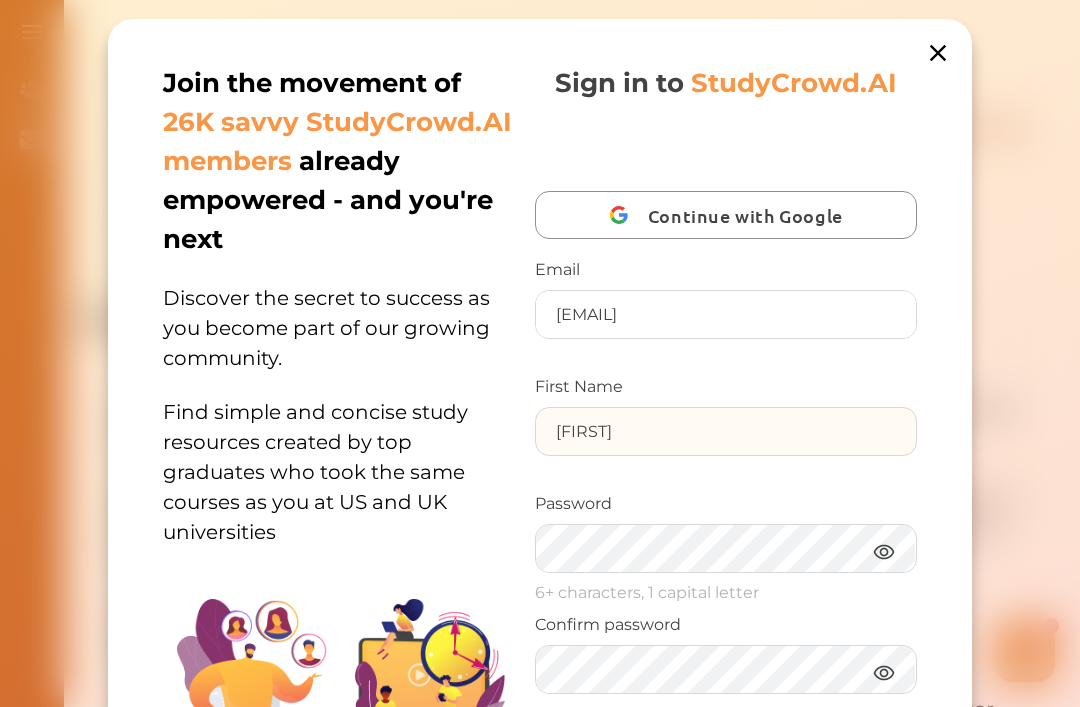 type on "Jay" 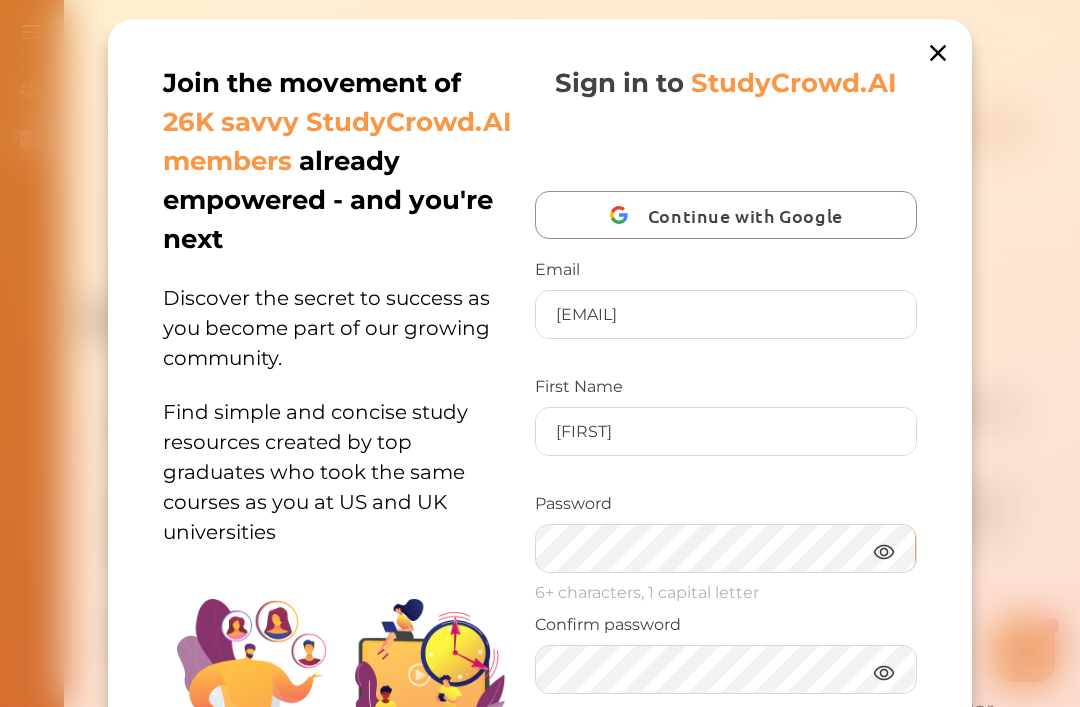 click on "Password 6+ characters, 1 capital letter" at bounding box center [726, 552] 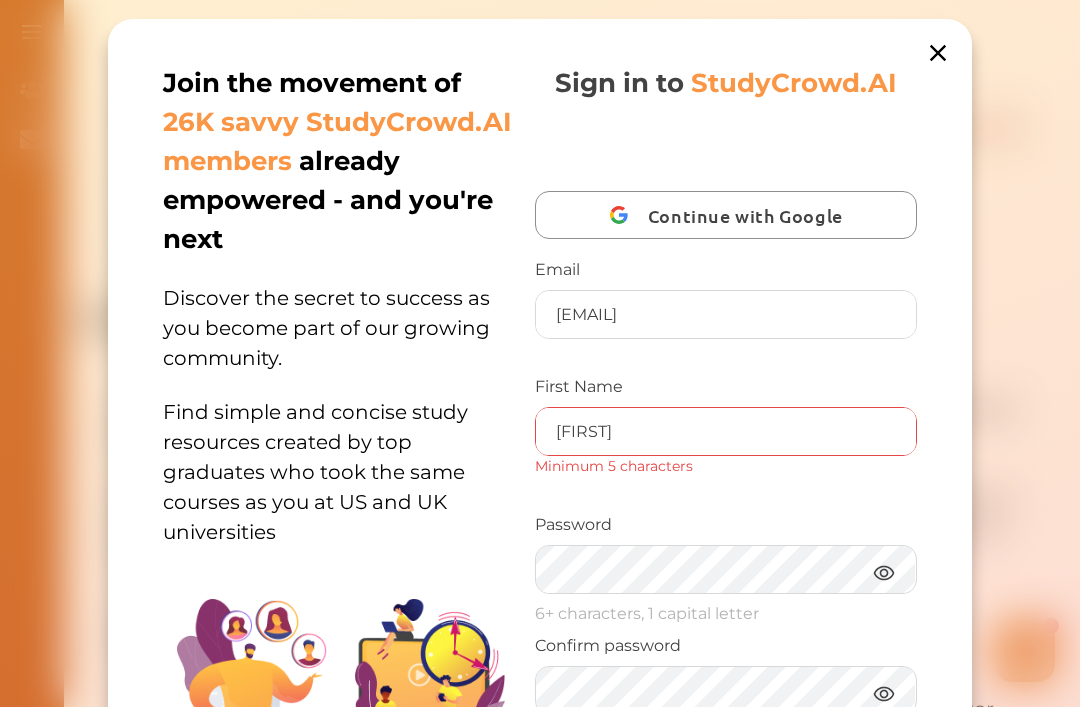 scroll, scrollTop: 0, scrollLeft: 0, axis: both 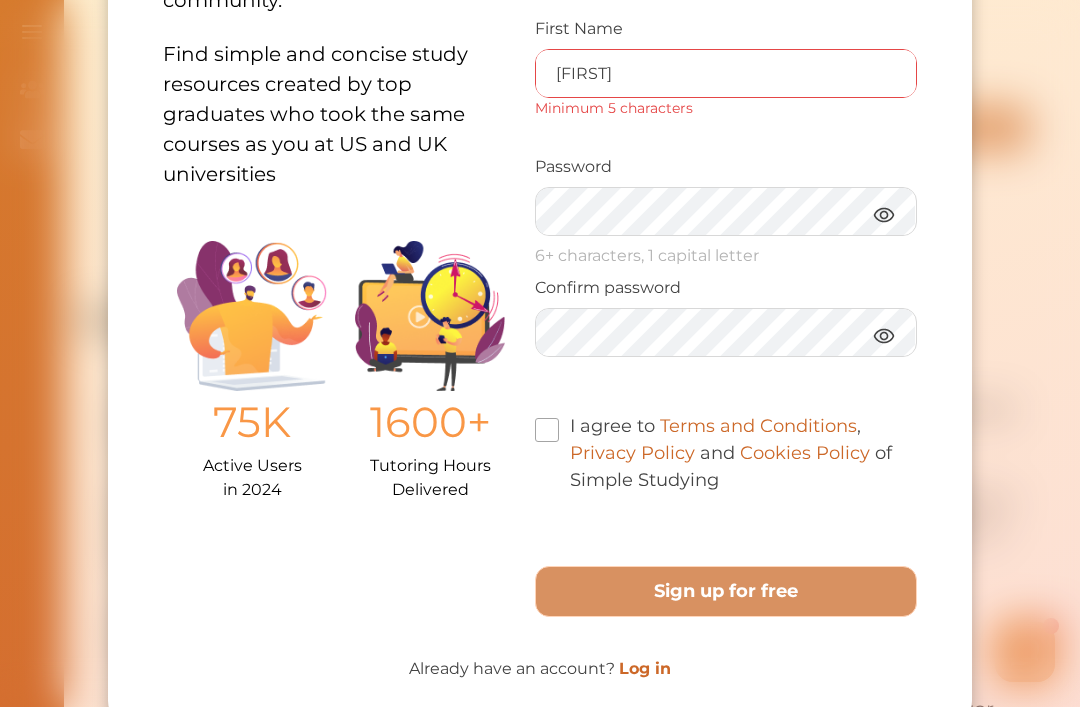 click on "I agree to   Terms and Conditions ,   Privacy Policy   and   Cookies Policy   of Simple Studying" at bounding box center (726, 453) 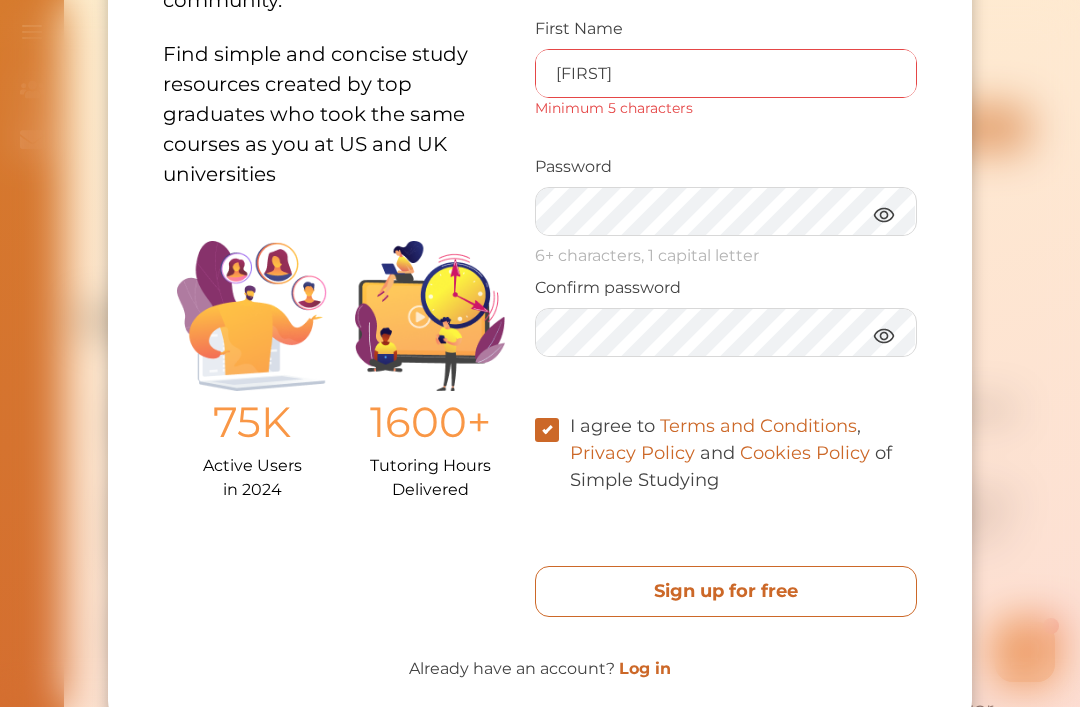 click on "Sign up for free" at bounding box center [726, 591] 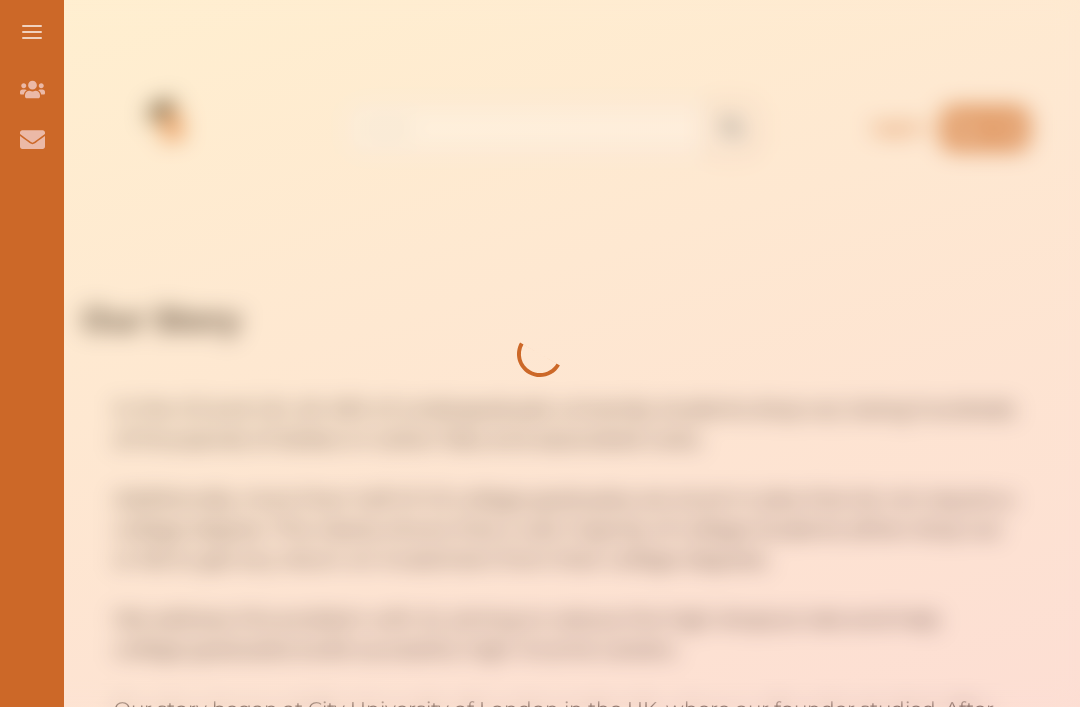 scroll, scrollTop: 0, scrollLeft: 0, axis: both 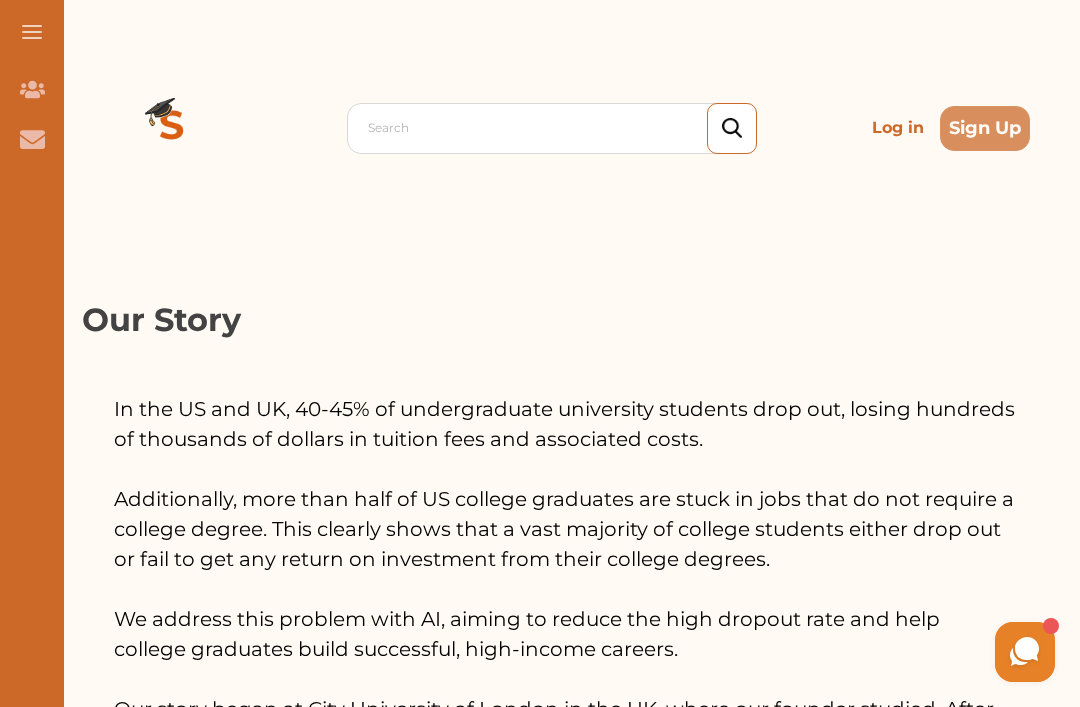click on "Log in" at bounding box center [898, 128] 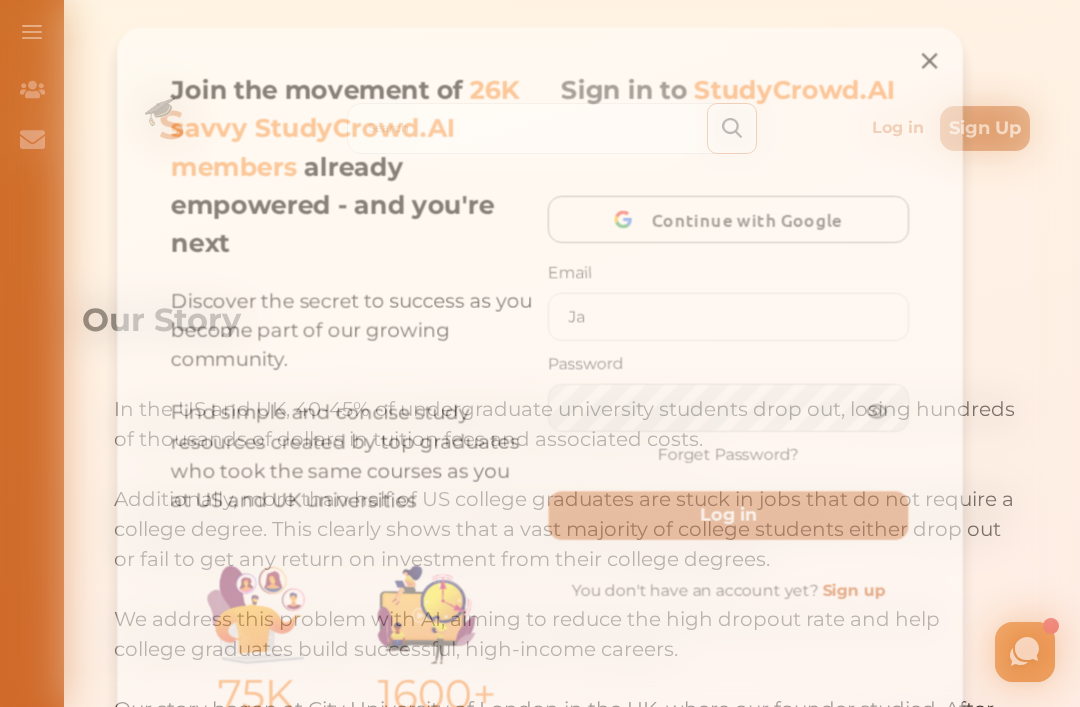 type on "Ja" 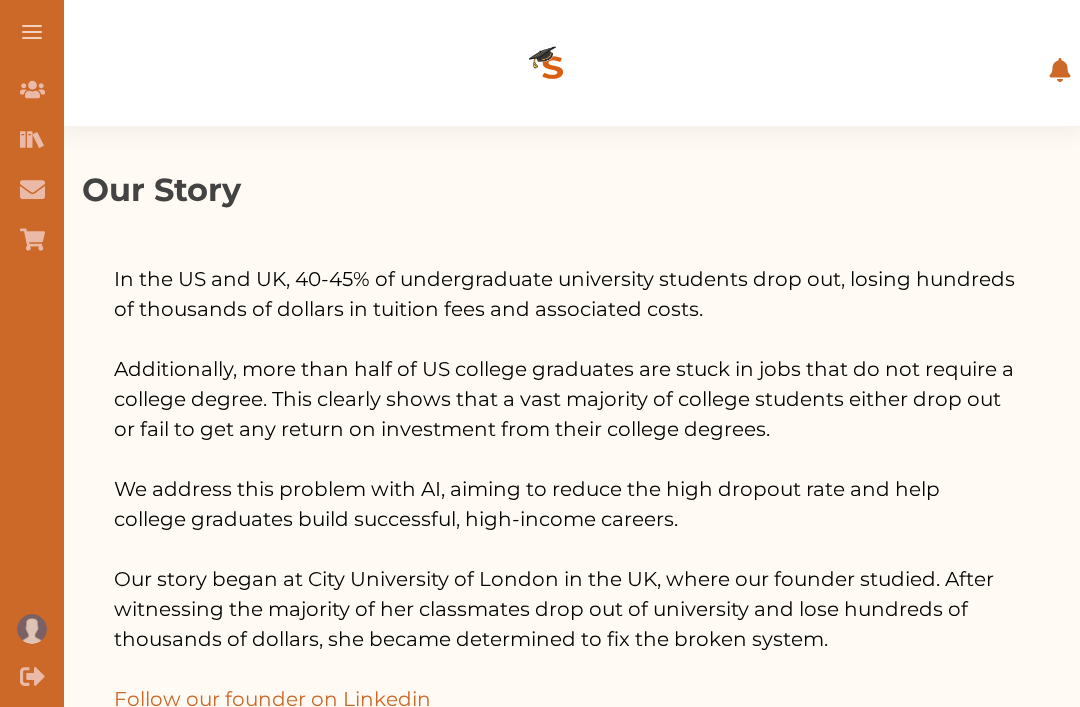 scroll, scrollTop: 0, scrollLeft: 0, axis: both 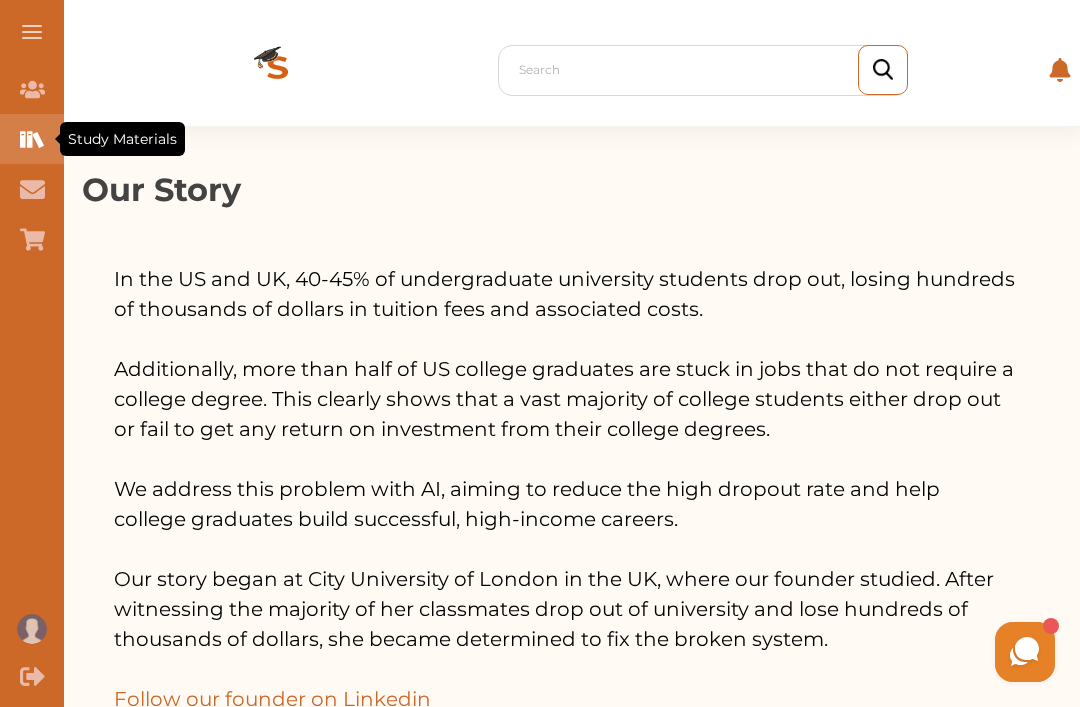 click 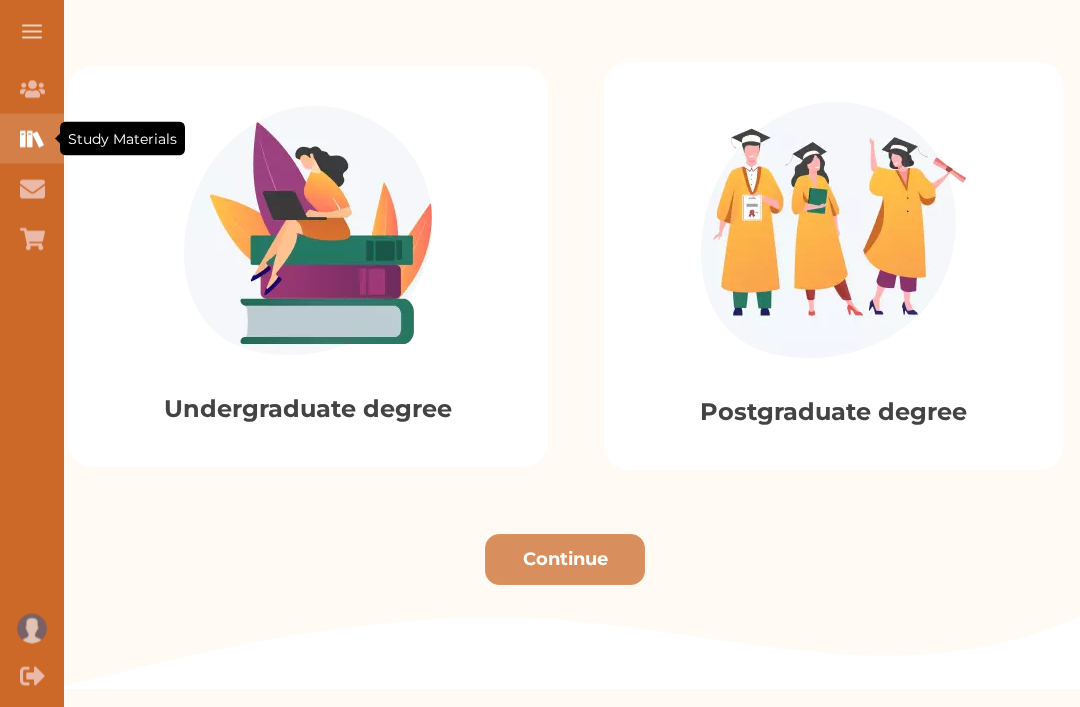 scroll, scrollTop: 479, scrollLeft: 0, axis: vertical 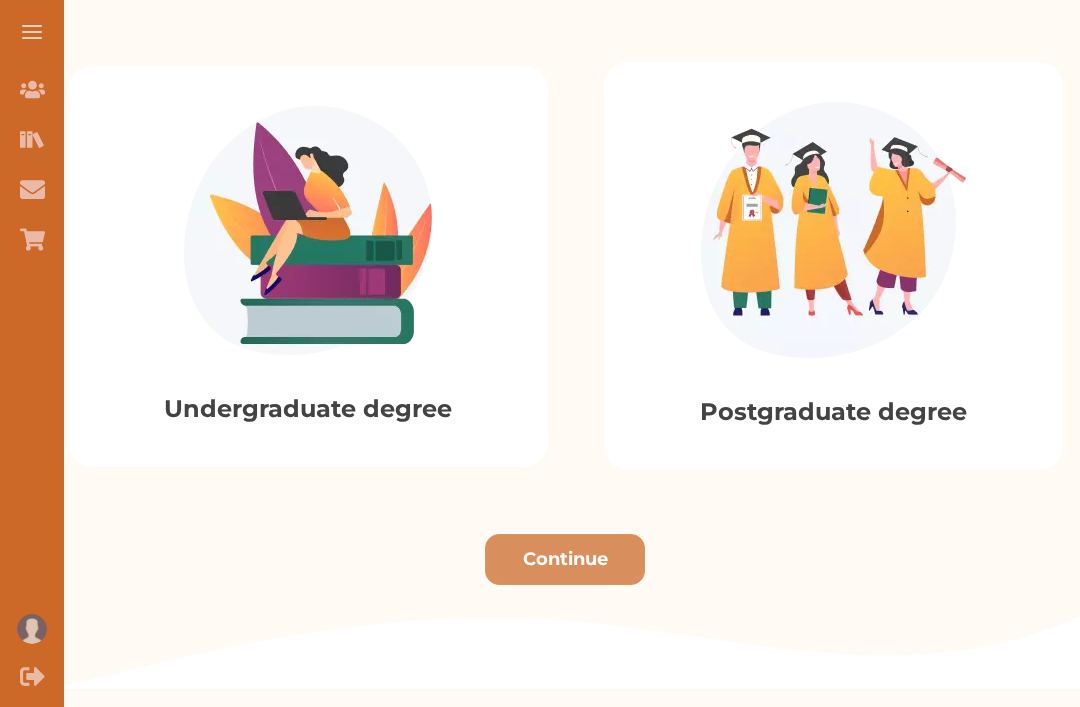 click at bounding box center [308, 230] 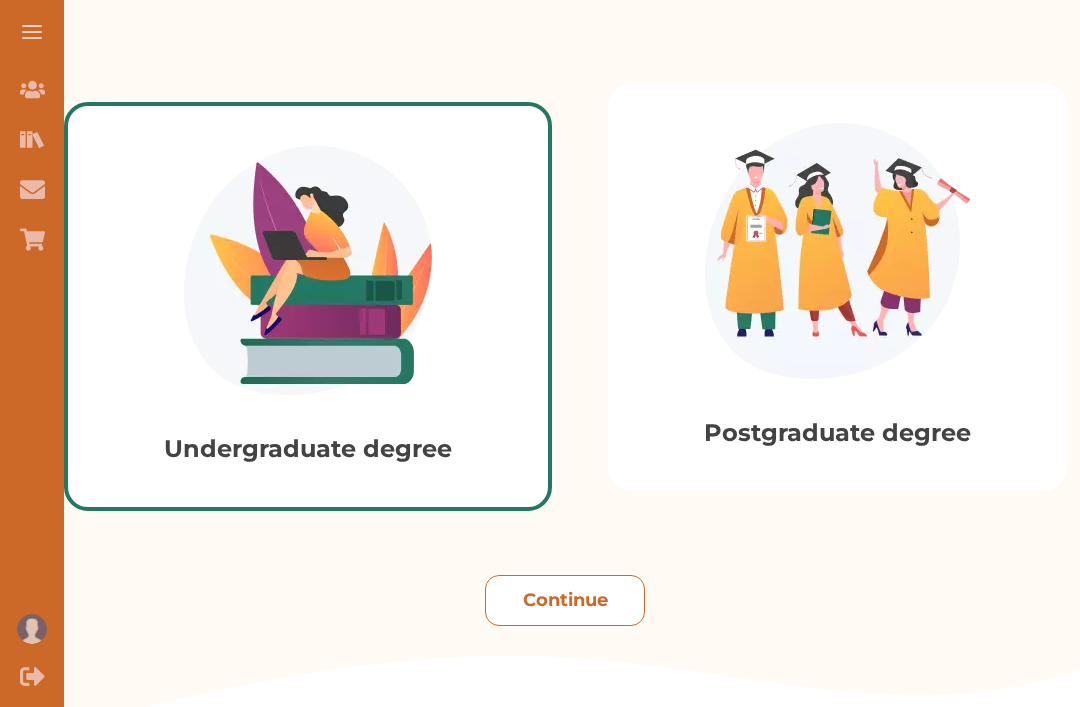 click on "Continue" at bounding box center (565, 600) 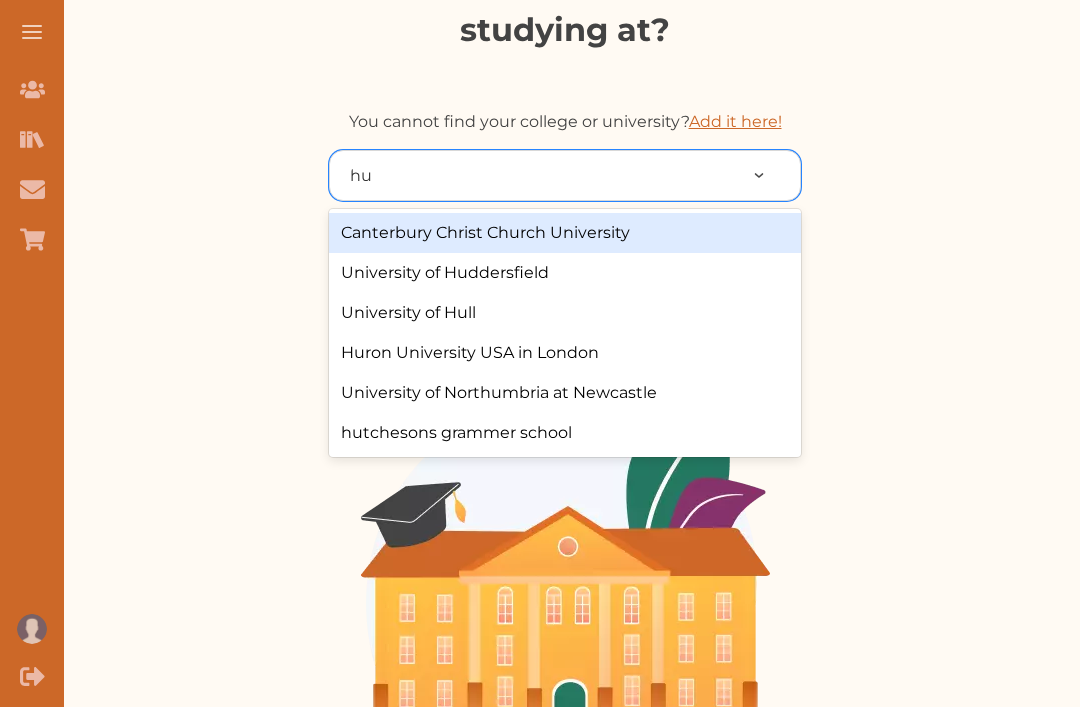 click on "University of Huddersfield" at bounding box center [565, 273] 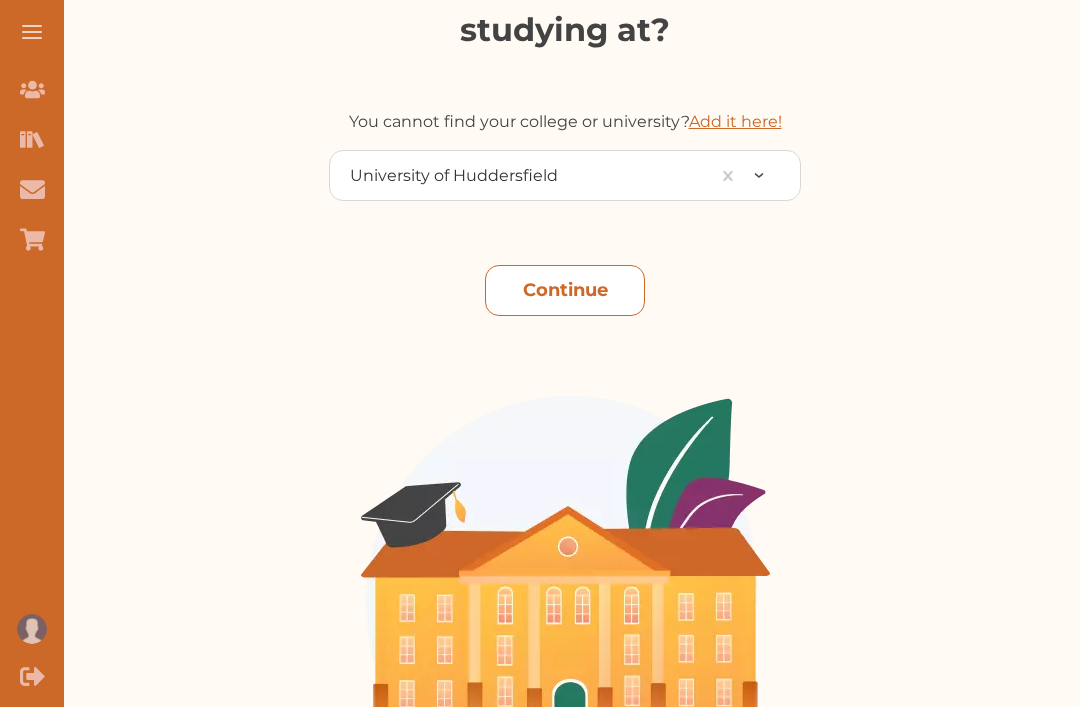 click on "Continue" at bounding box center (565, 290) 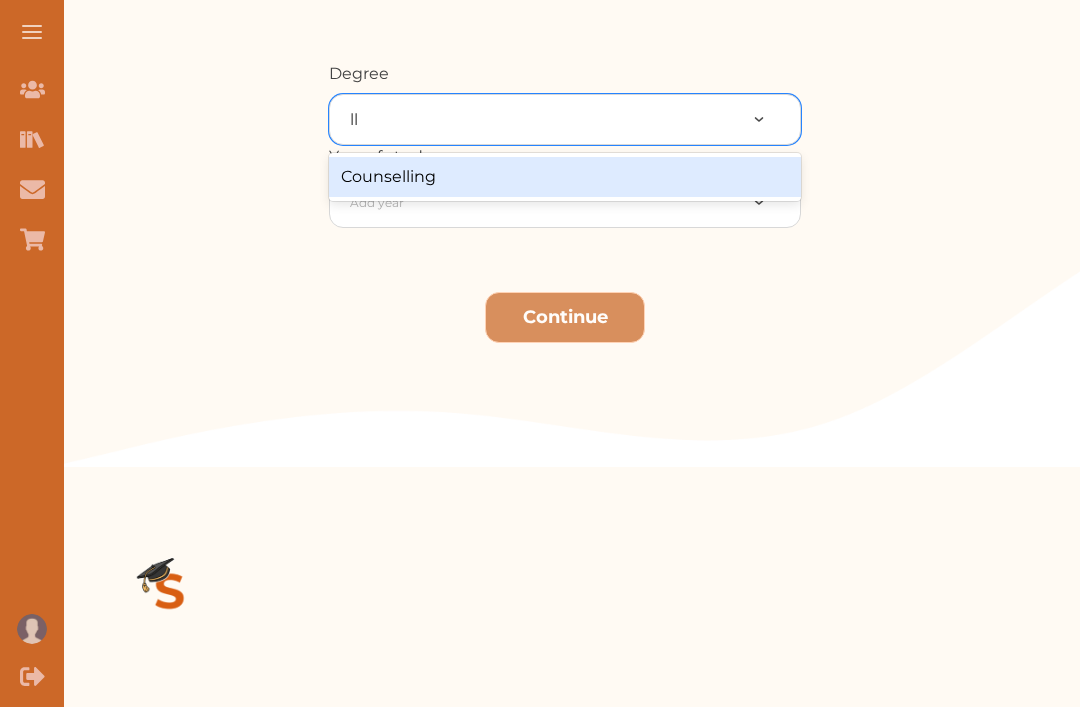 type on "l" 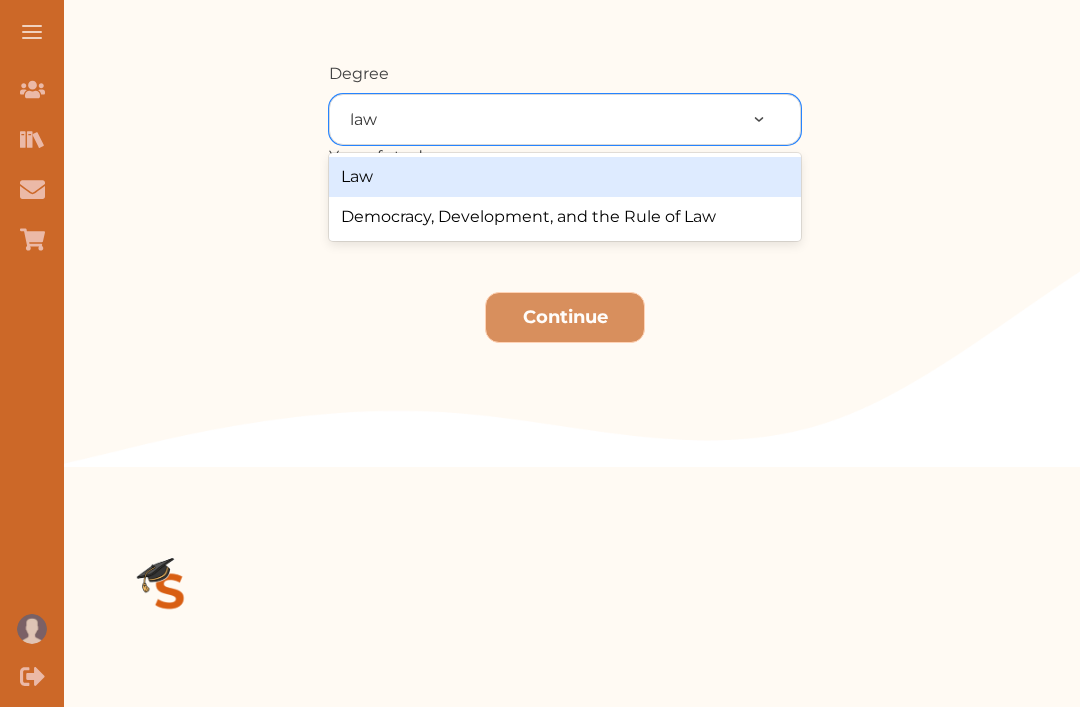 click on "Law" at bounding box center (565, 177) 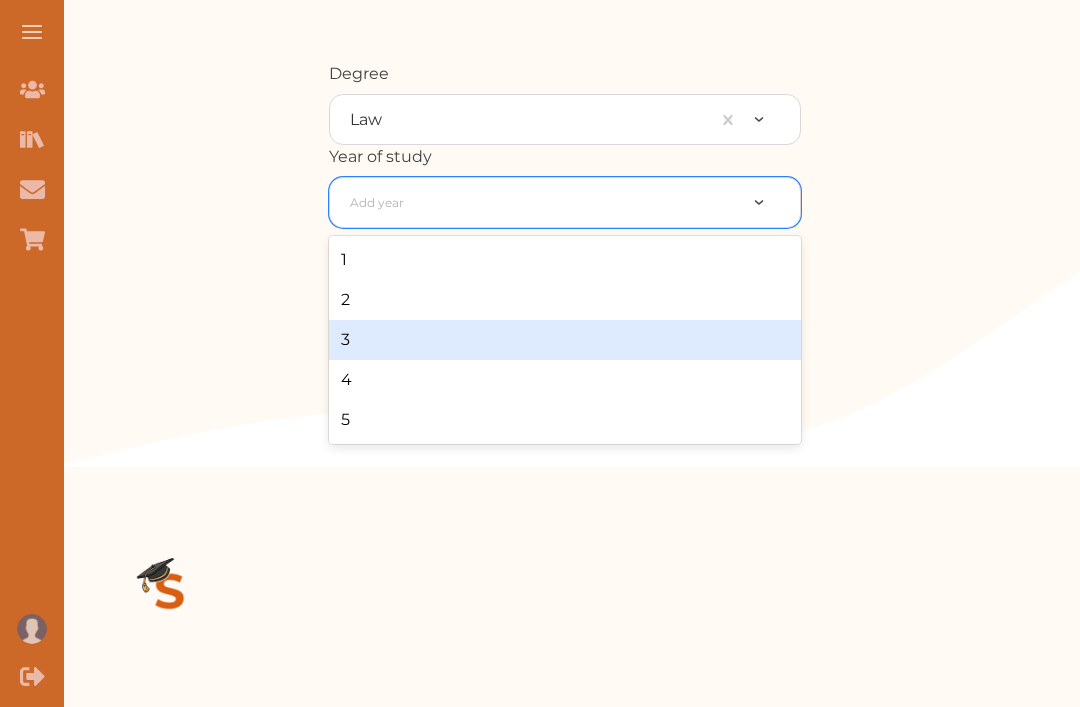 click on "3" at bounding box center [565, 340] 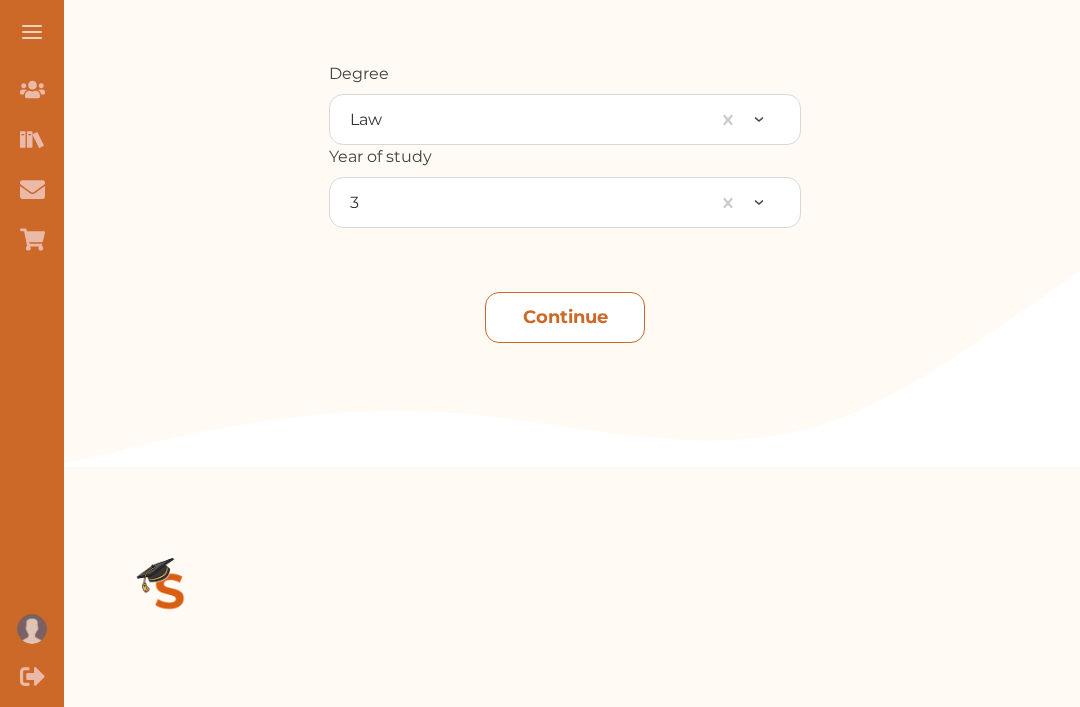 click on "Continue" at bounding box center [565, 317] 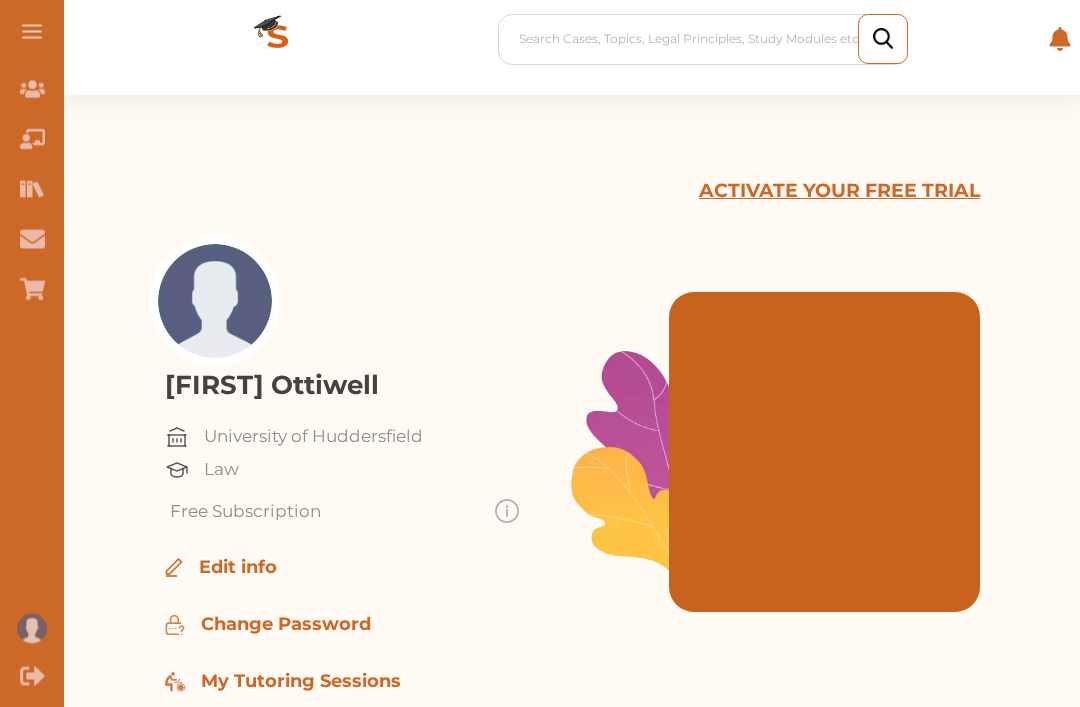 scroll, scrollTop: 31, scrollLeft: 0, axis: vertical 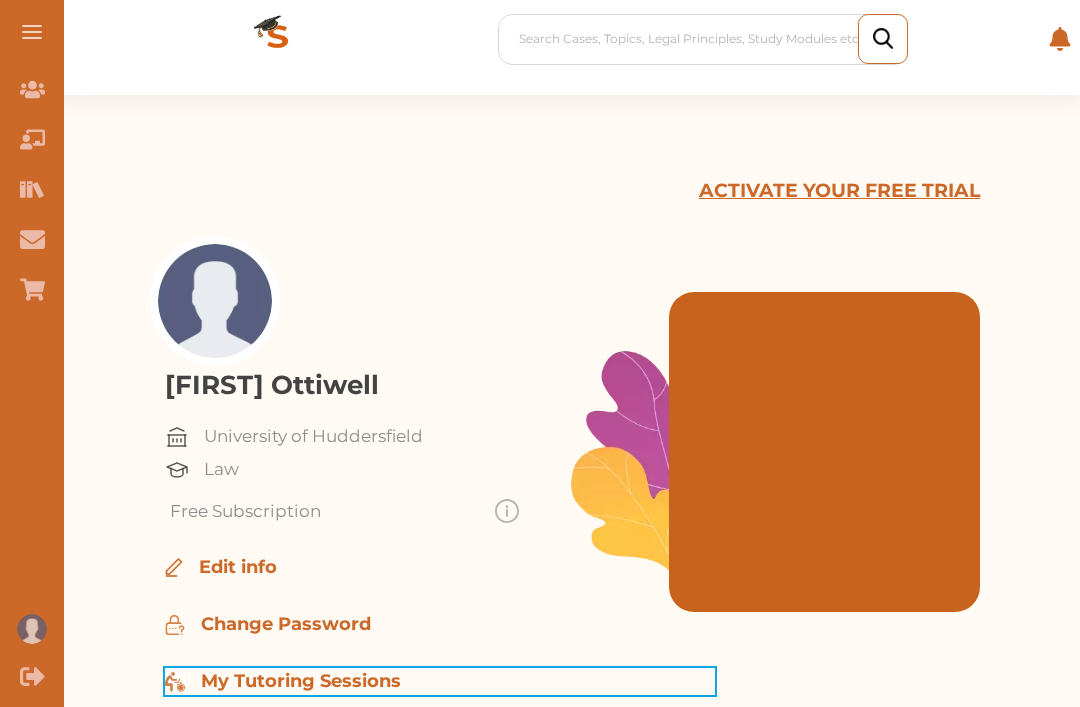 click on "My Tutoring Sessions" at bounding box center (301, 681) 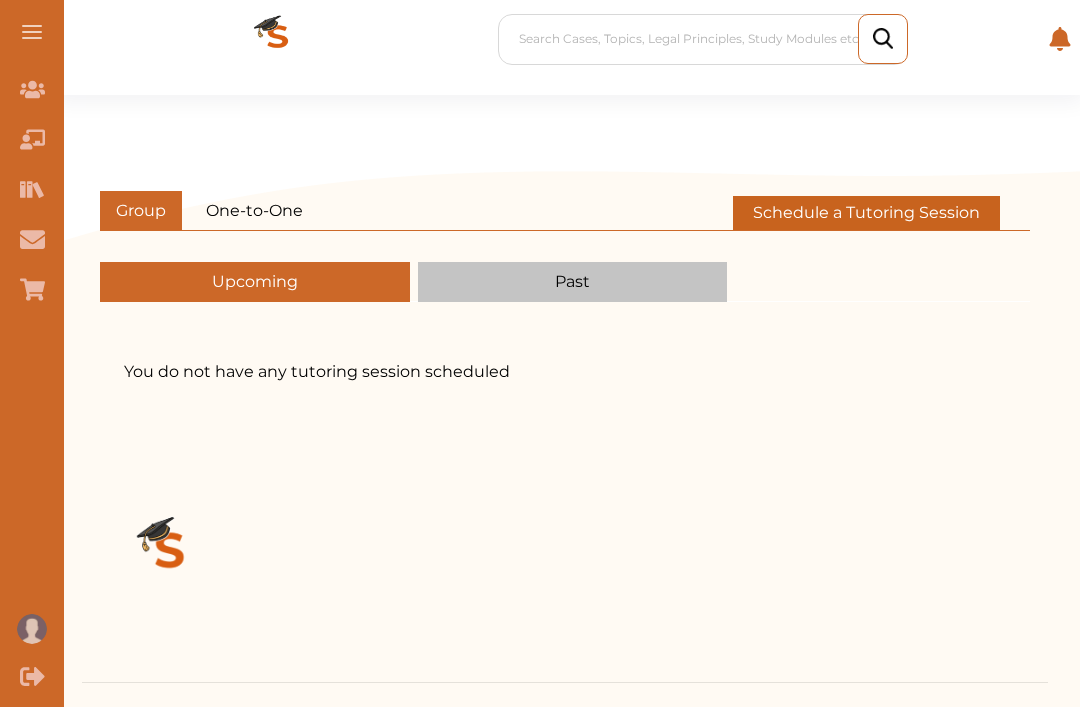 click on "Schedule a Tutoring Session" at bounding box center [866, 213] 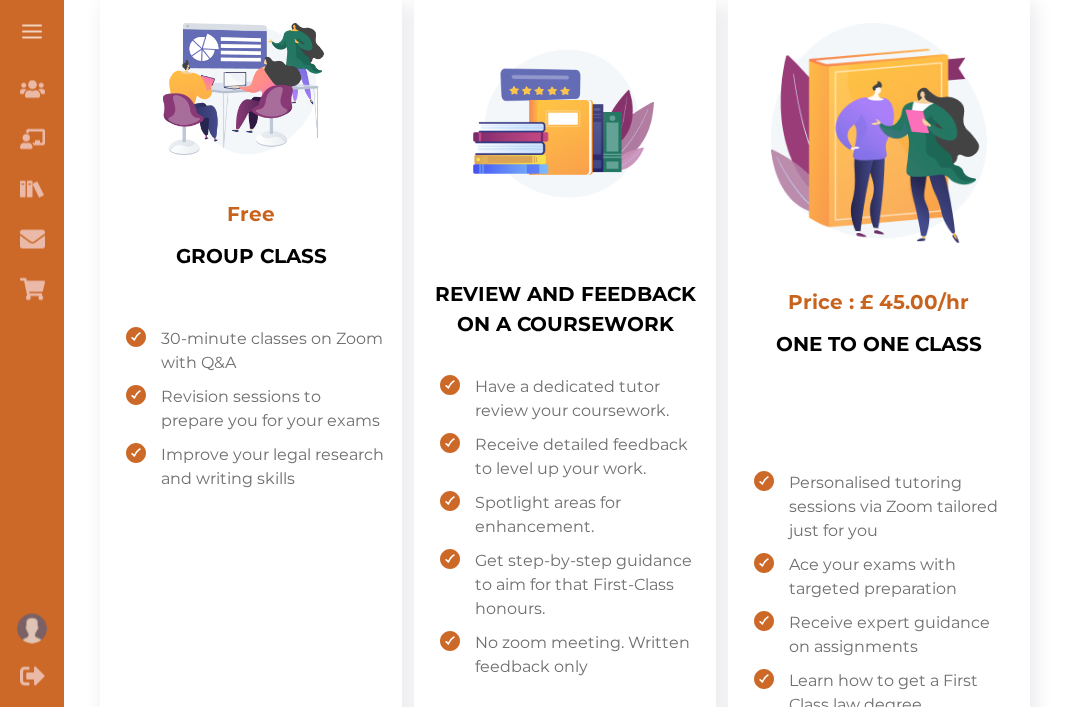 scroll, scrollTop: 631, scrollLeft: 0, axis: vertical 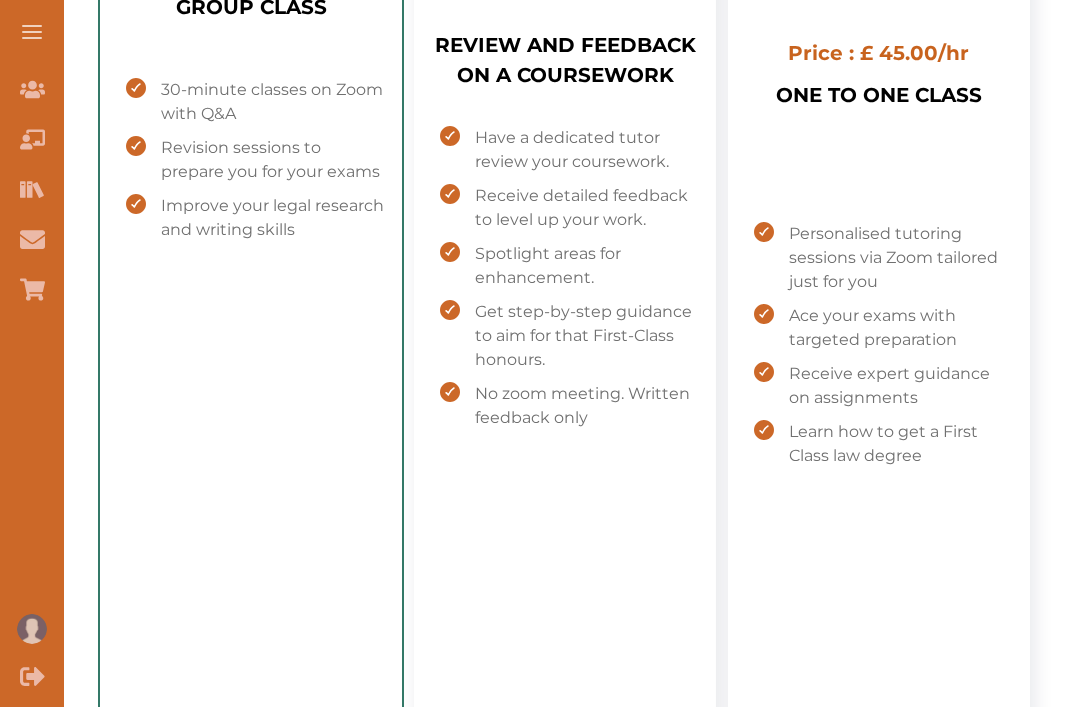 click on "30-minute classes on Zoom with Q&A
Revision sessions to prepare you for your exams
Improve your legal research and writing skills" at bounding box center [251, 192] 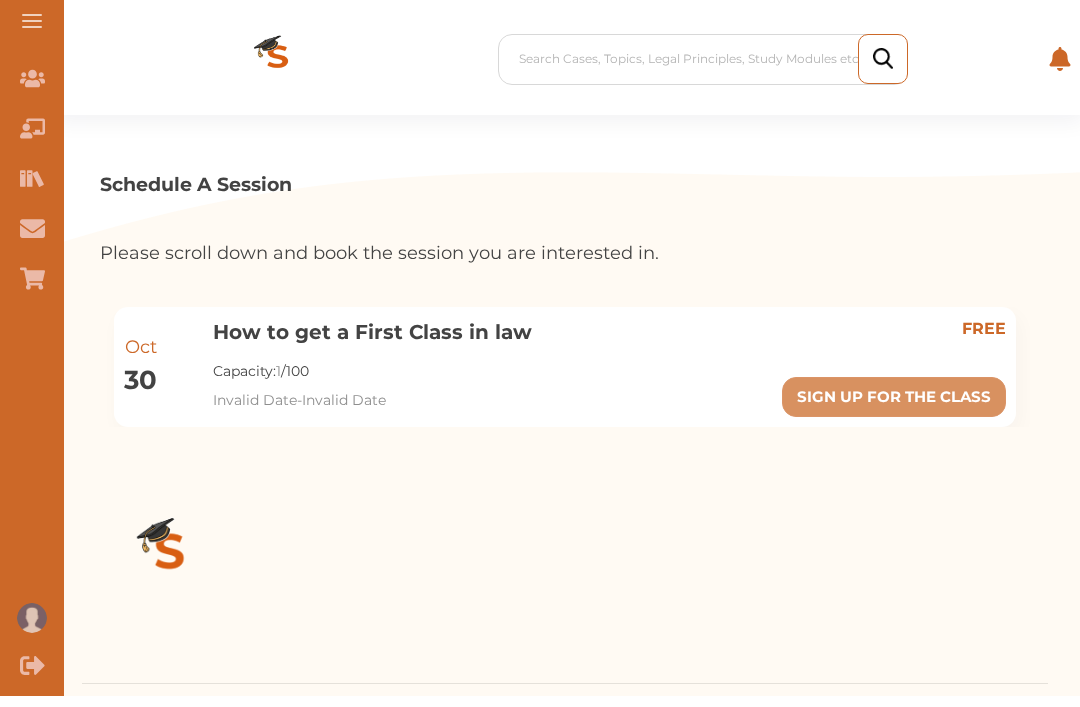 scroll, scrollTop: 12, scrollLeft: 0, axis: vertical 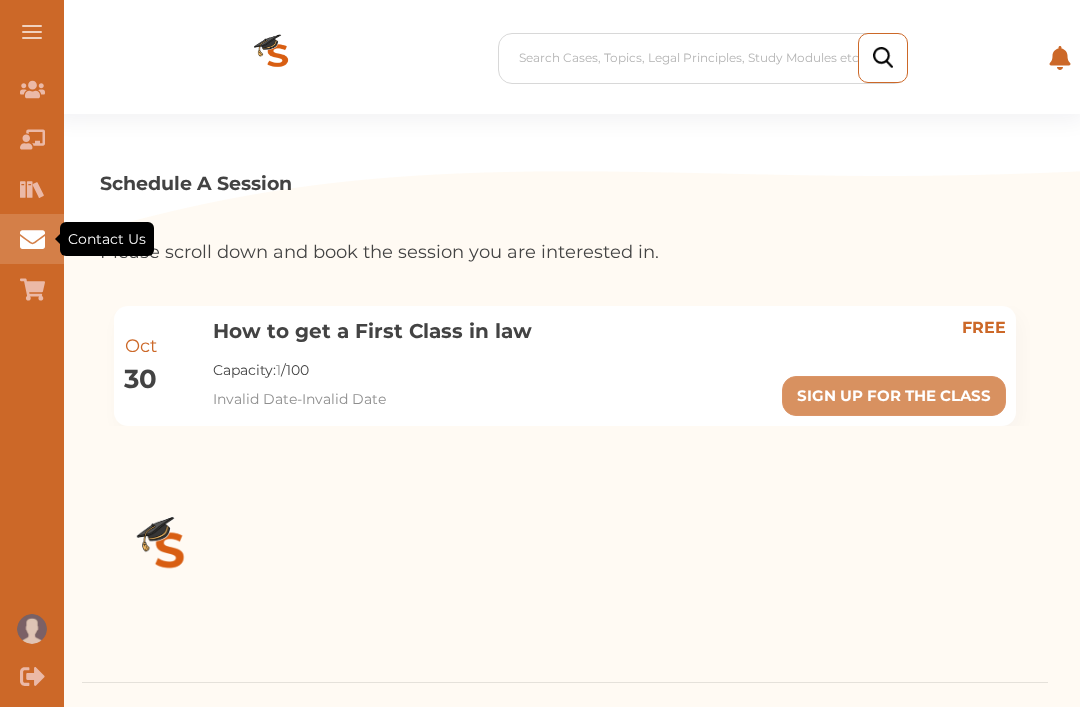 click 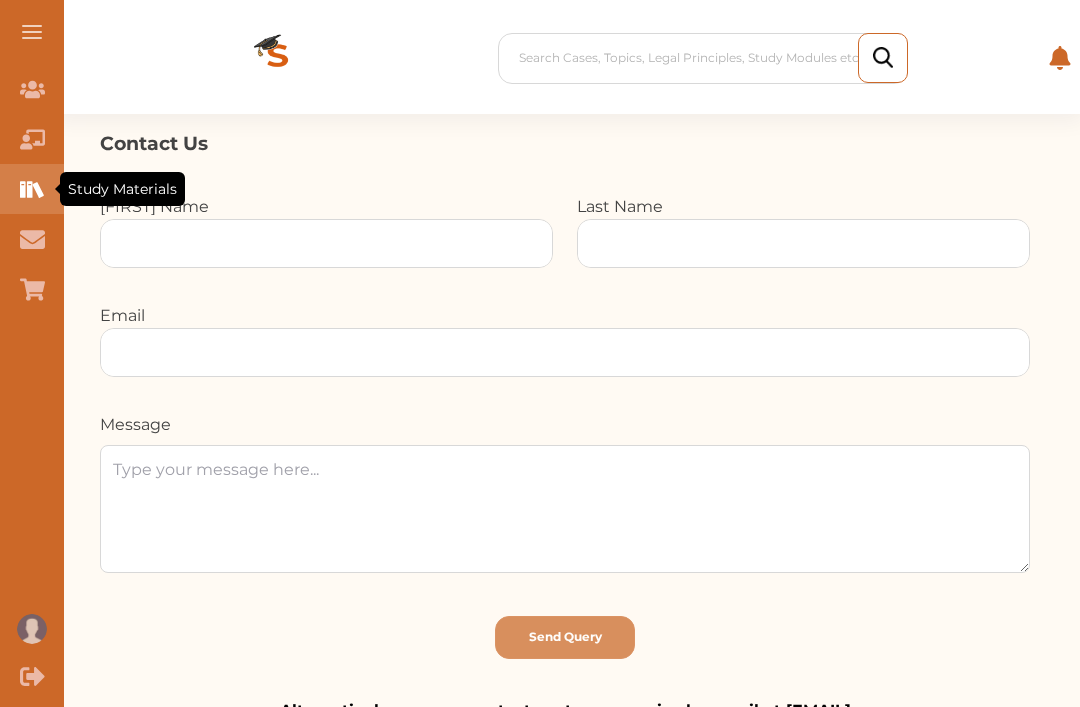 click 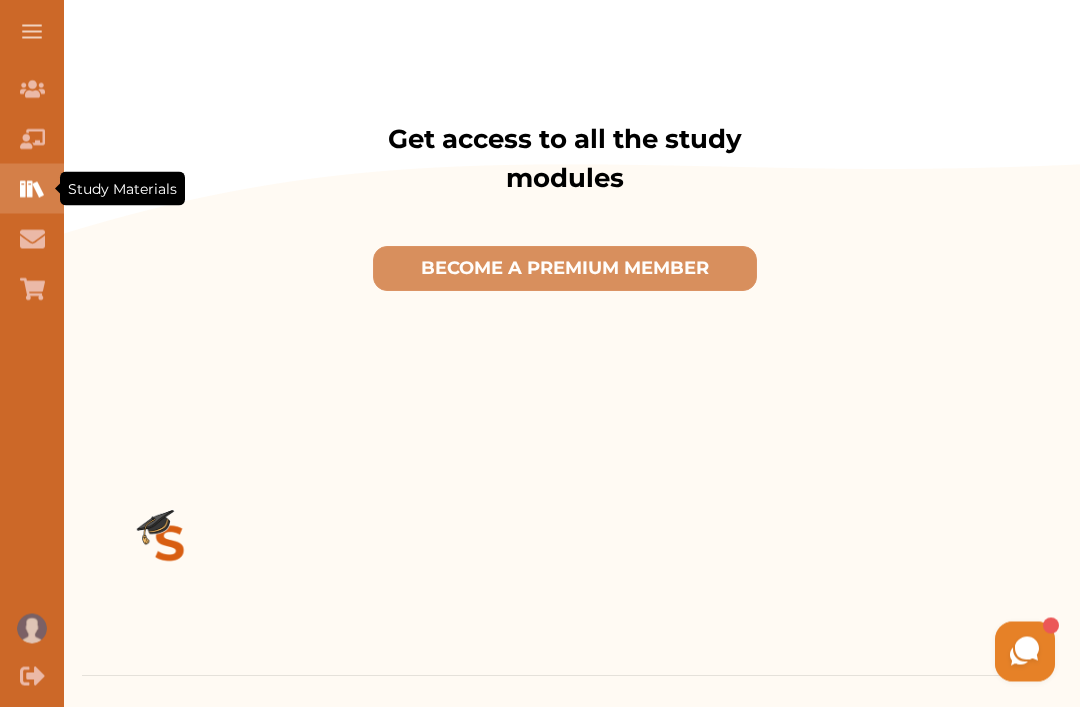 scroll, scrollTop: 1055, scrollLeft: 0, axis: vertical 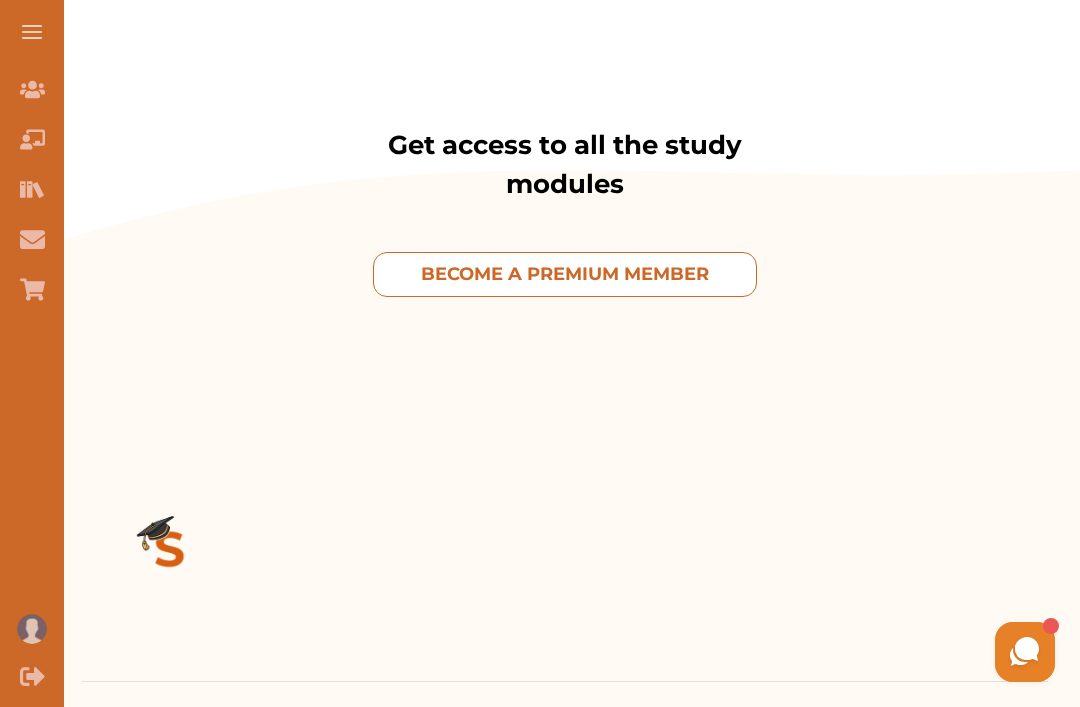 click on "BECOME A PREMIUM MEMBER" at bounding box center (565, 274) 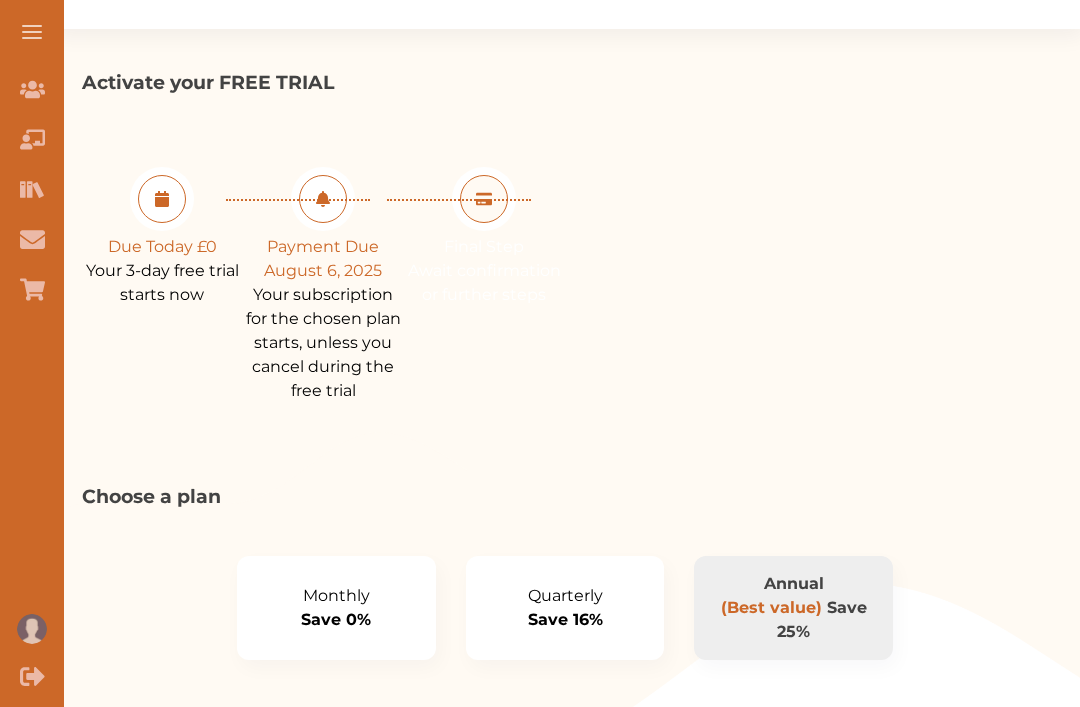 scroll, scrollTop: 0, scrollLeft: 0, axis: both 